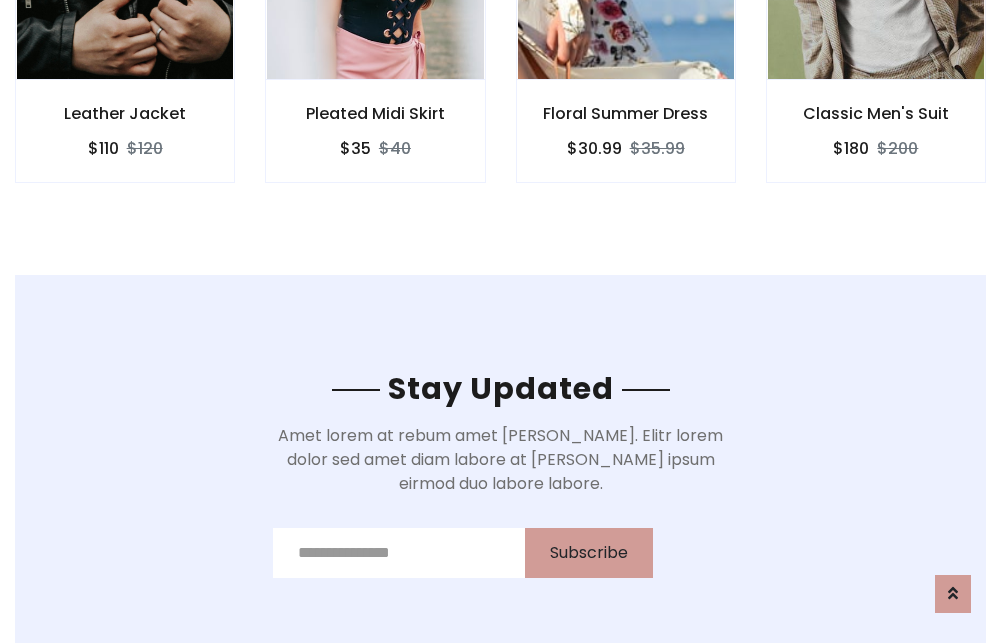 scroll, scrollTop: 3012, scrollLeft: 0, axis: vertical 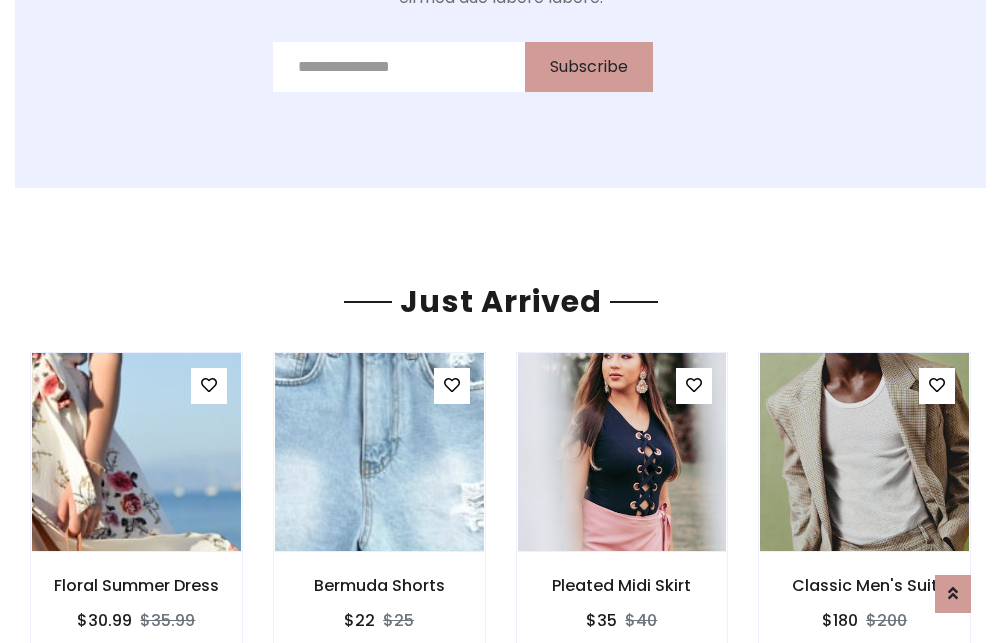 click on "Floral Summer Dress
$30.99
$35.99" at bounding box center (626, -441) 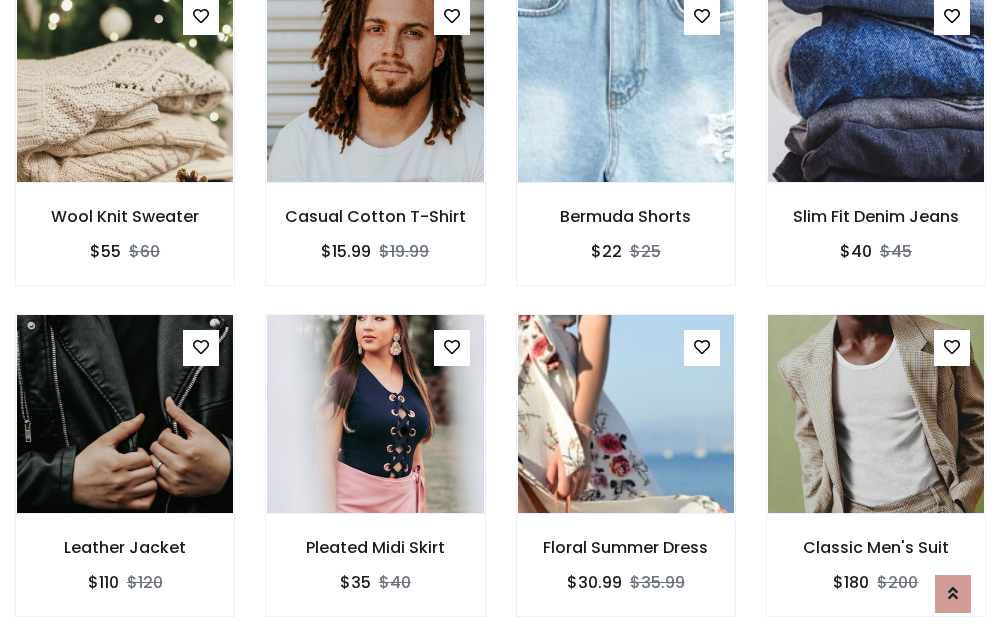 click on "Floral Summer Dress
$30.99
$35.99" at bounding box center (626, 479) 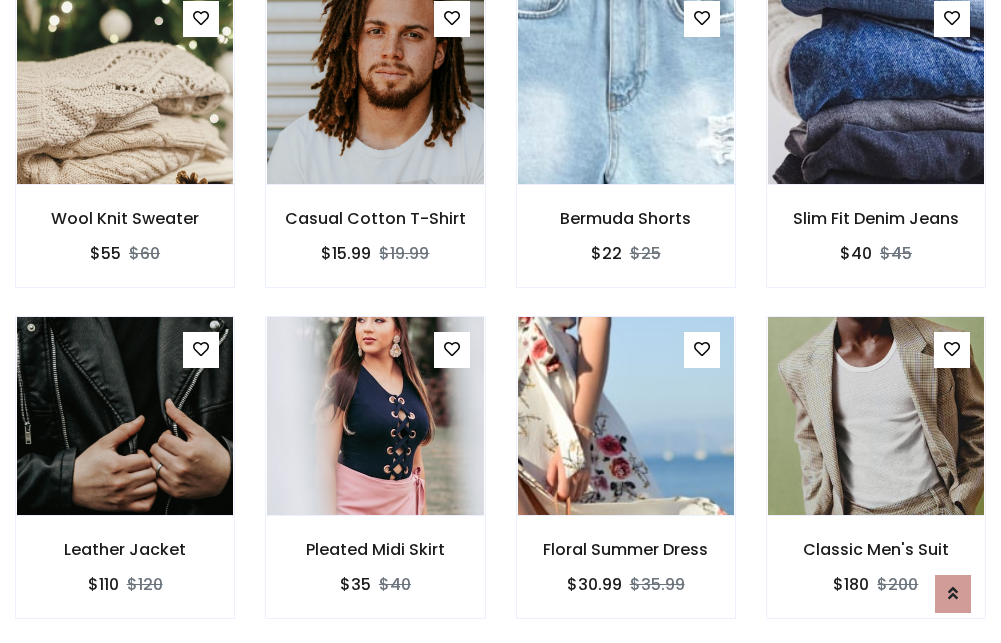 click on "Floral Summer Dress
$30.99
$35.99" at bounding box center (626, 481) 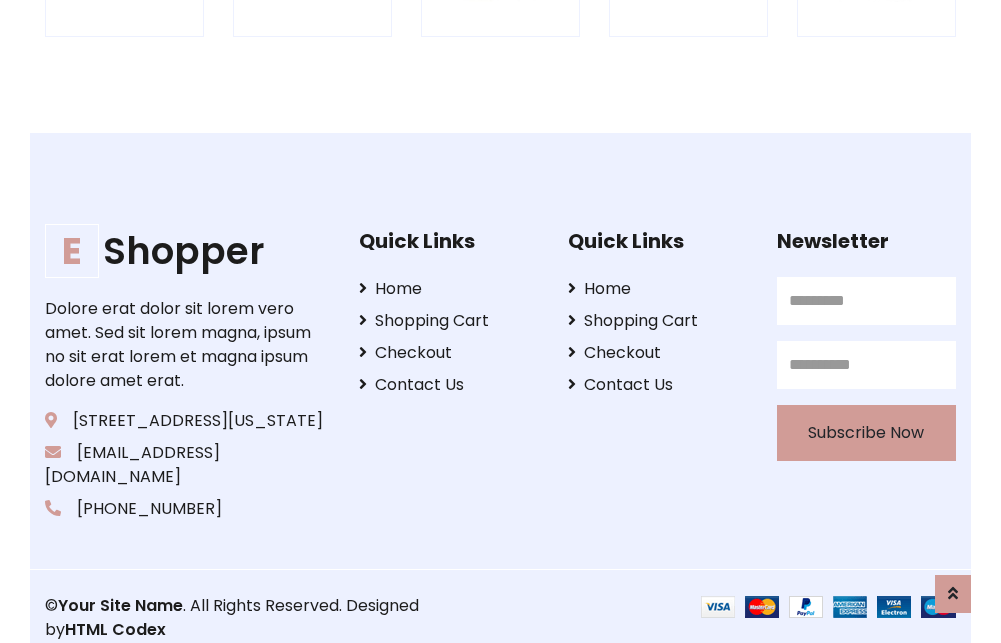 scroll, scrollTop: 3807, scrollLeft: 0, axis: vertical 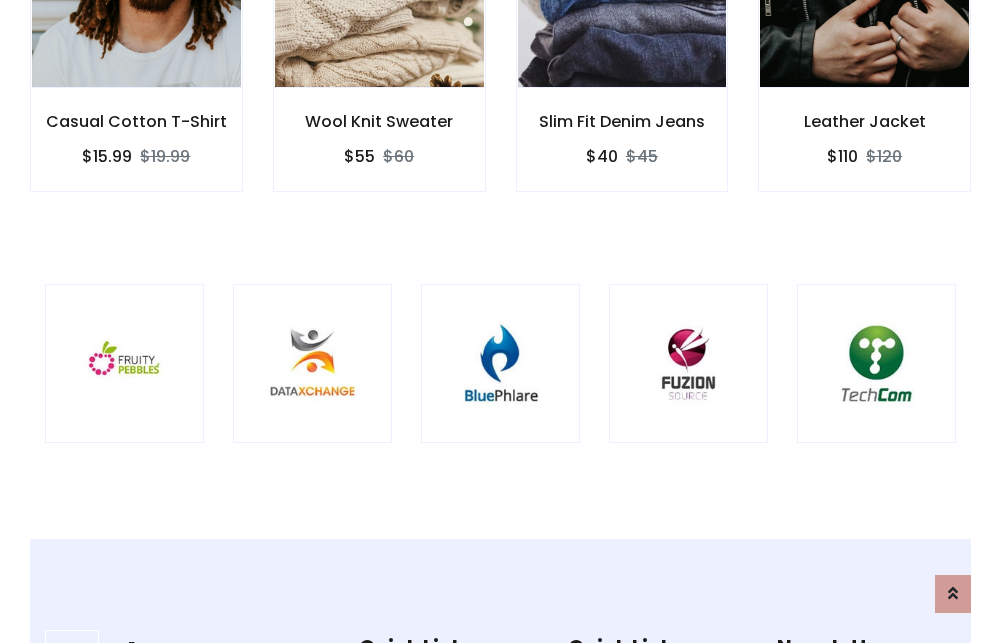 click at bounding box center [500, 363] 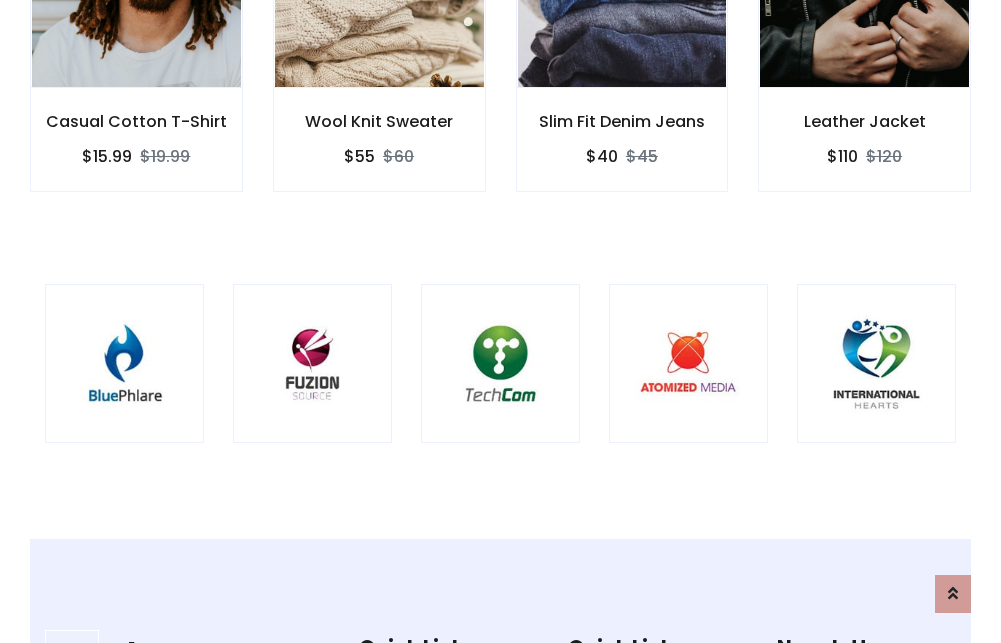 click at bounding box center (500, 363) 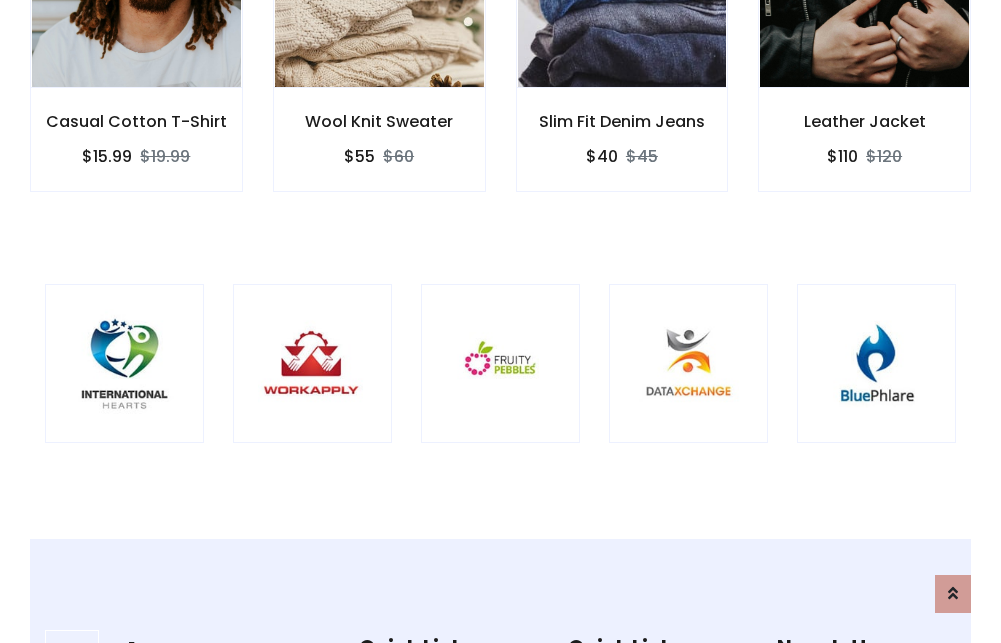 click at bounding box center [500, 363] 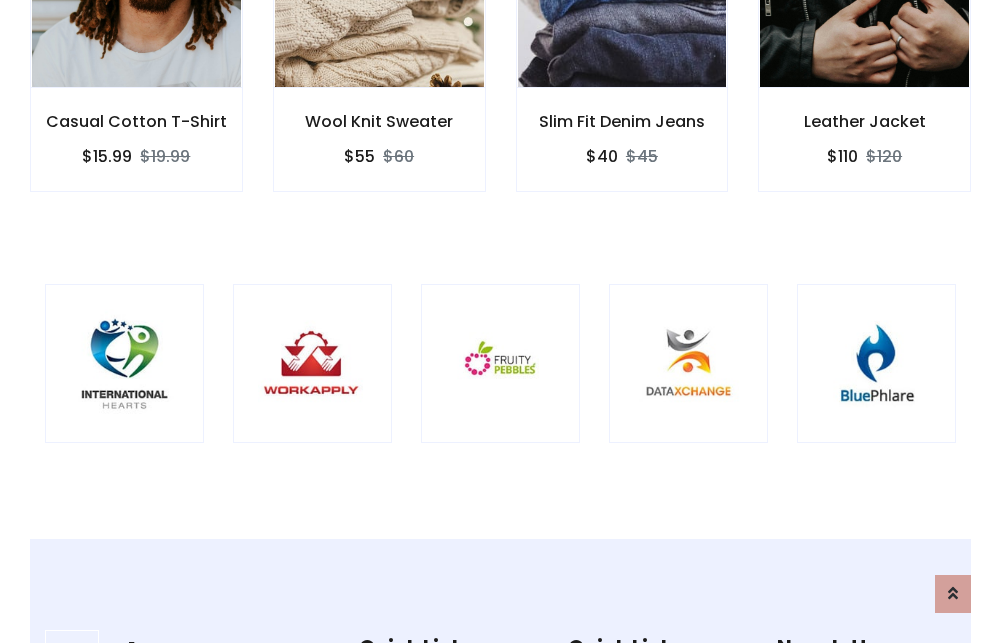scroll, scrollTop: 0, scrollLeft: 0, axis: both 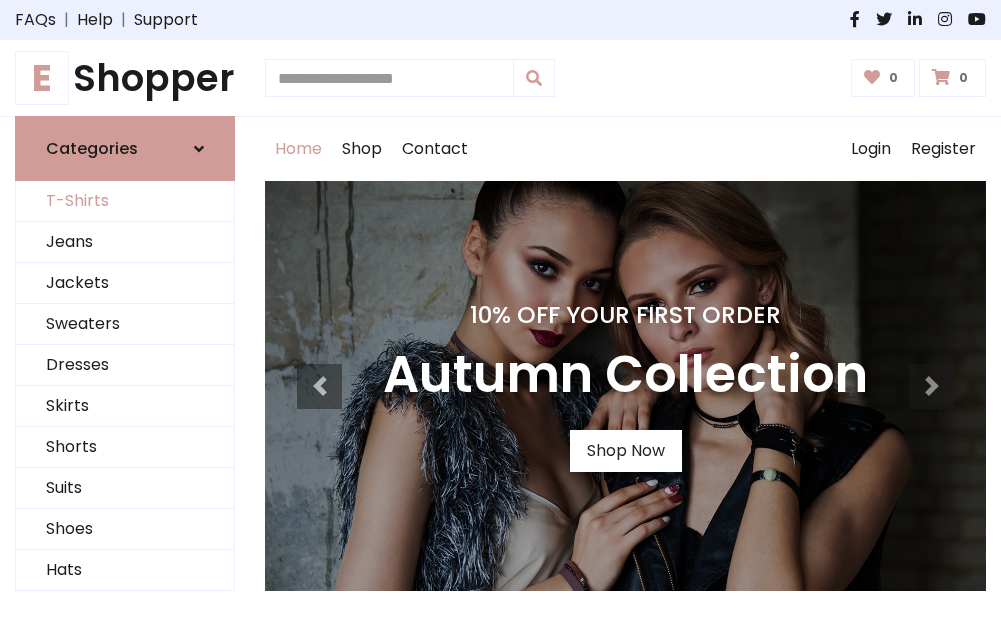 click on "T-Shirts" at bounding box center (125, 201) 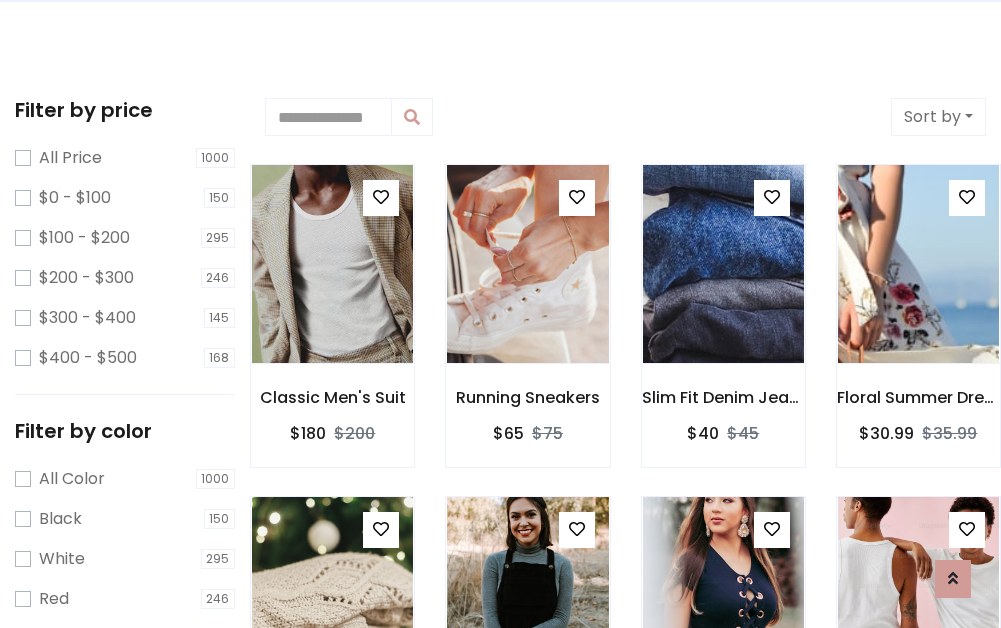 scroll, scrollTop: 0, scrollLeft: 0, axis: both 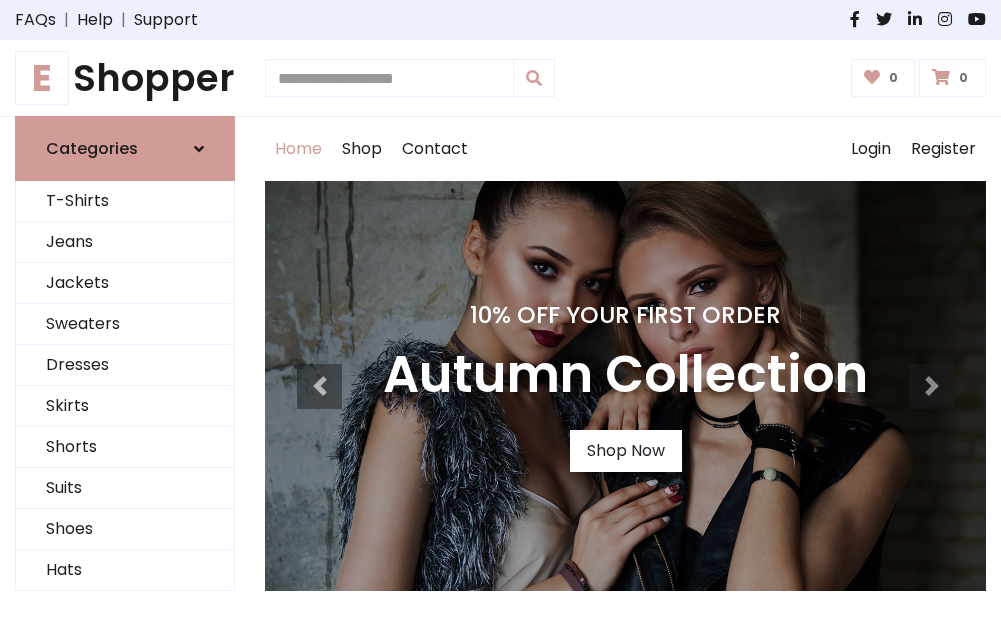 click on "E Shopper" at bounding box center [125, 78] 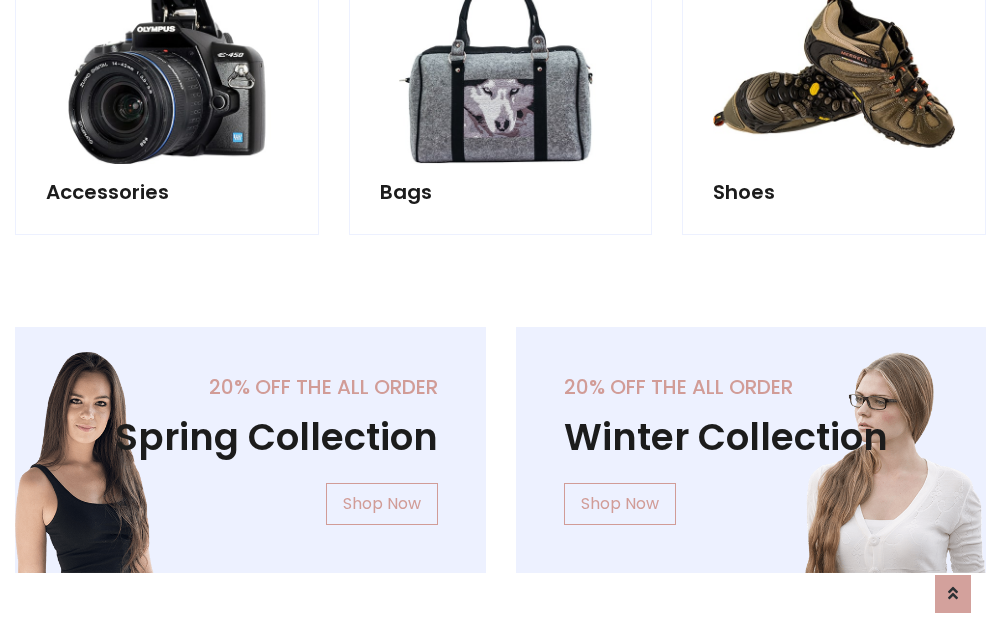 scroll, scrollTop: 1943, scrollLeft: 0, axis: vertical 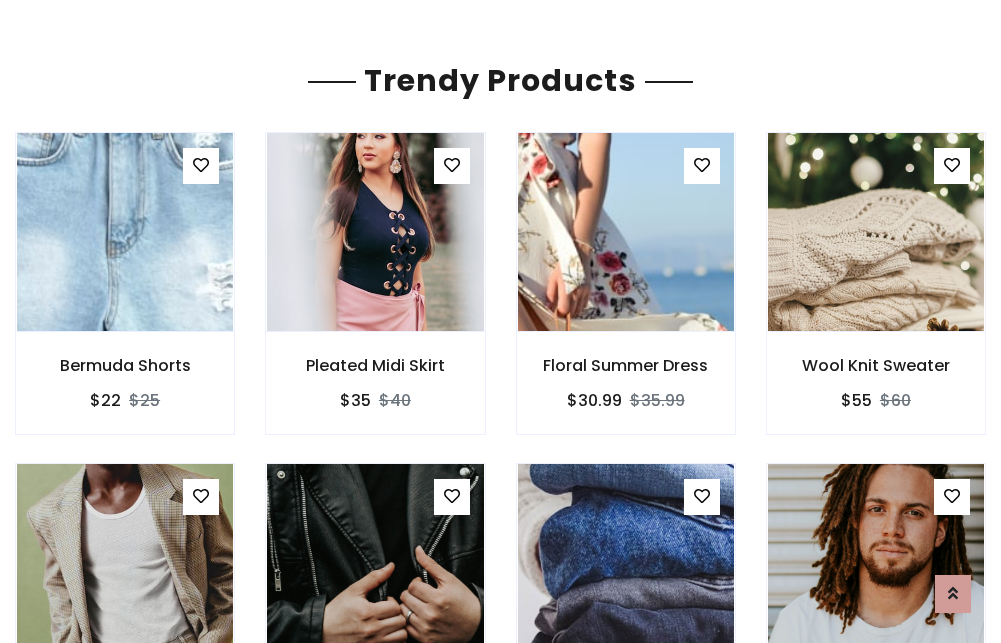 click on "Shop" at bounding box center [362, -1794] 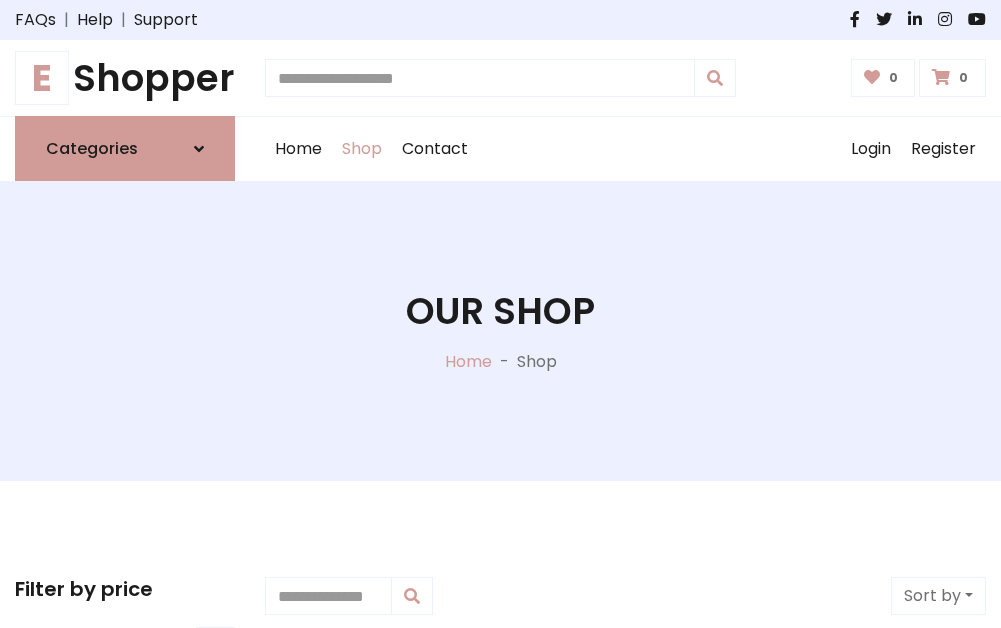 scroll, scrollTop: 0, scrollLeft: 0, axis: both 